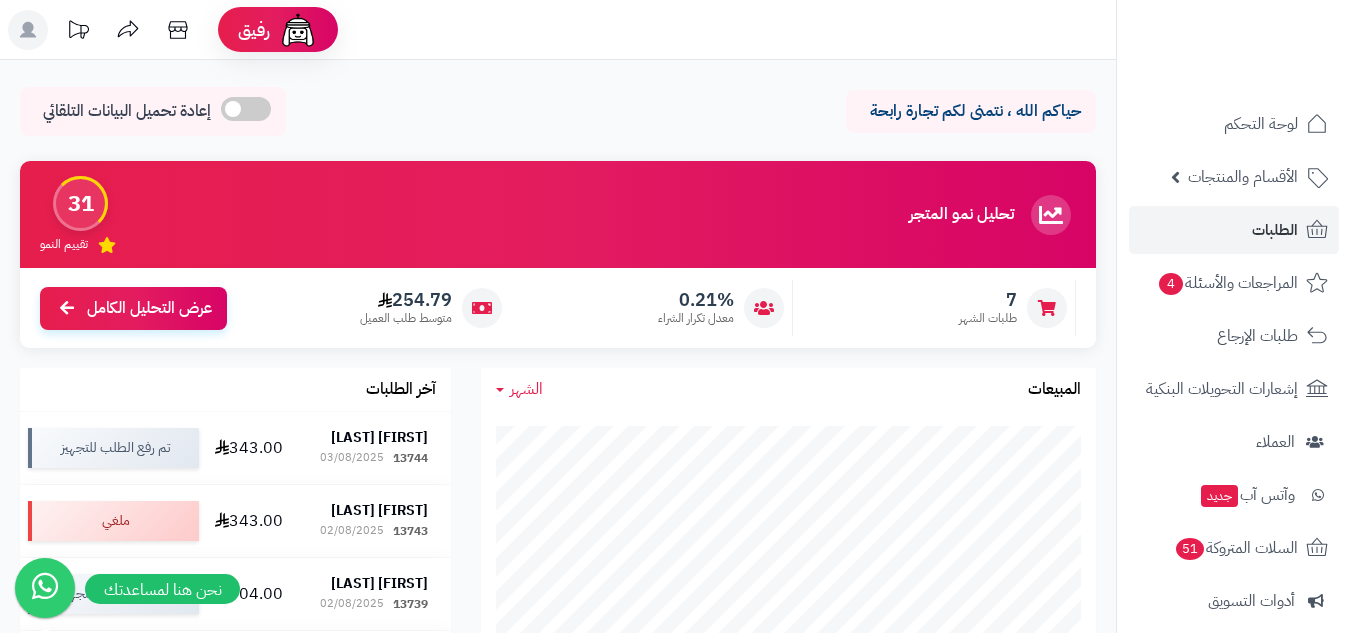 scroll, scrollTop: 0, scrollLeft: 0, axis: both 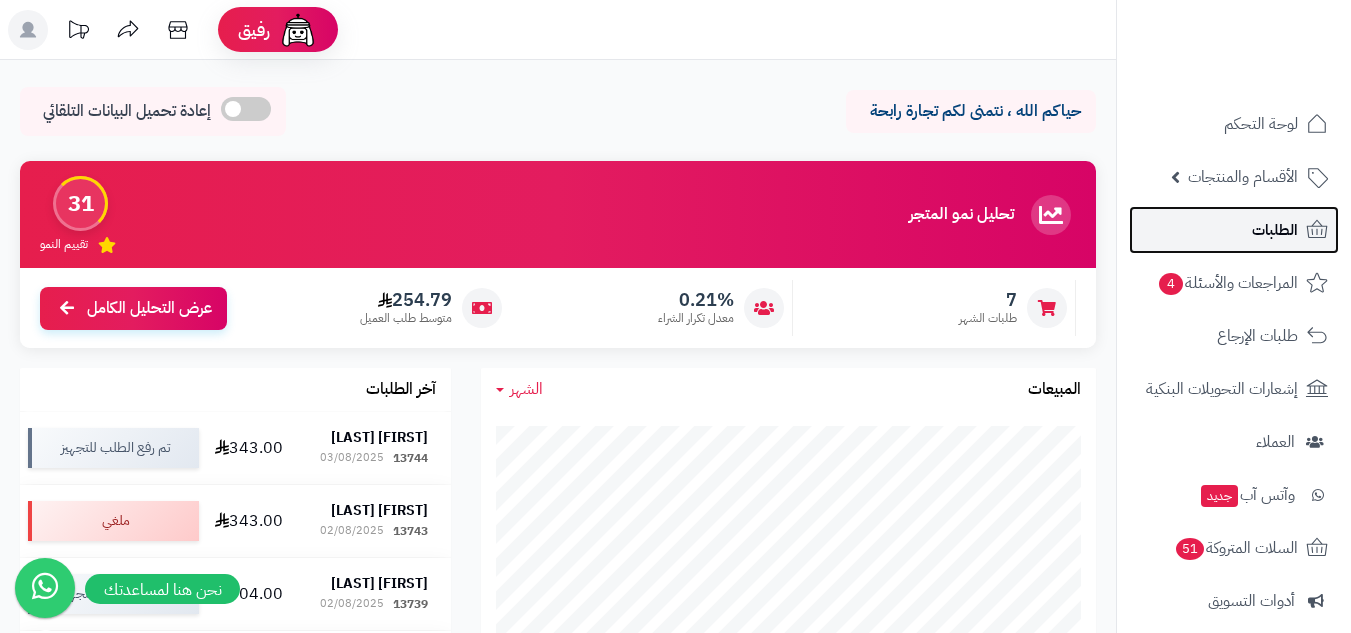 click on "الطلبات" at bounding box center [1275, 230] 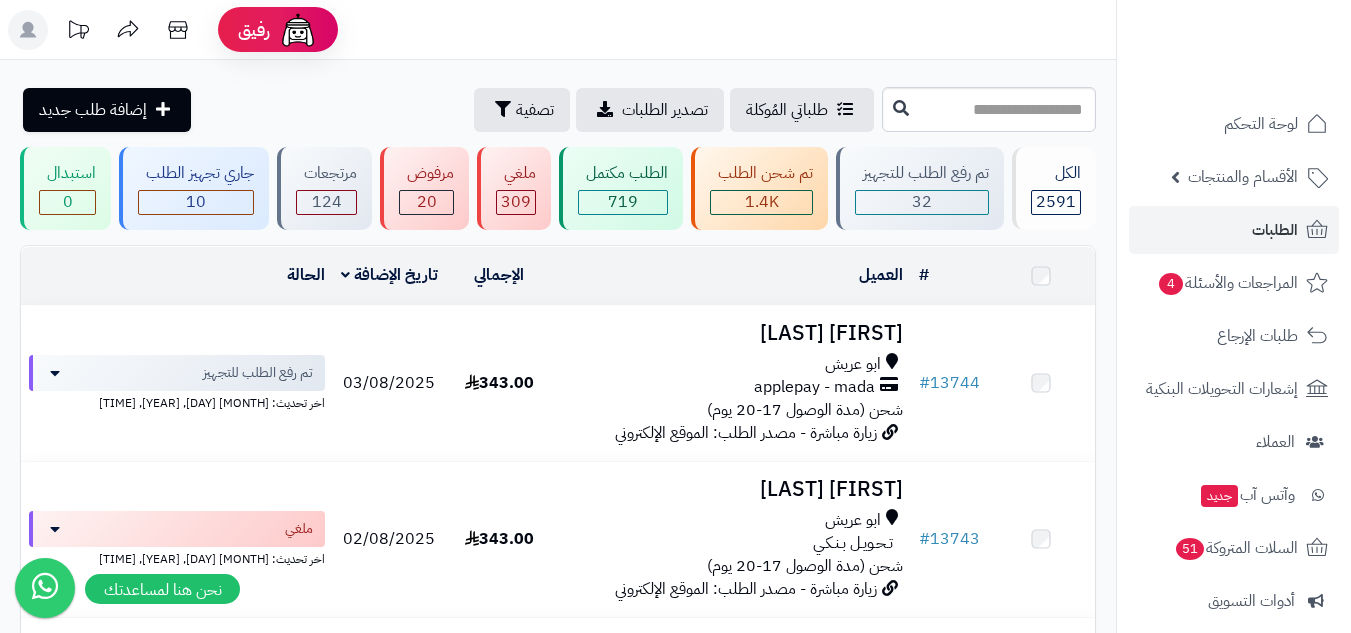 scroll, scrollTop: 0, scrollLeft: 0, axis: both 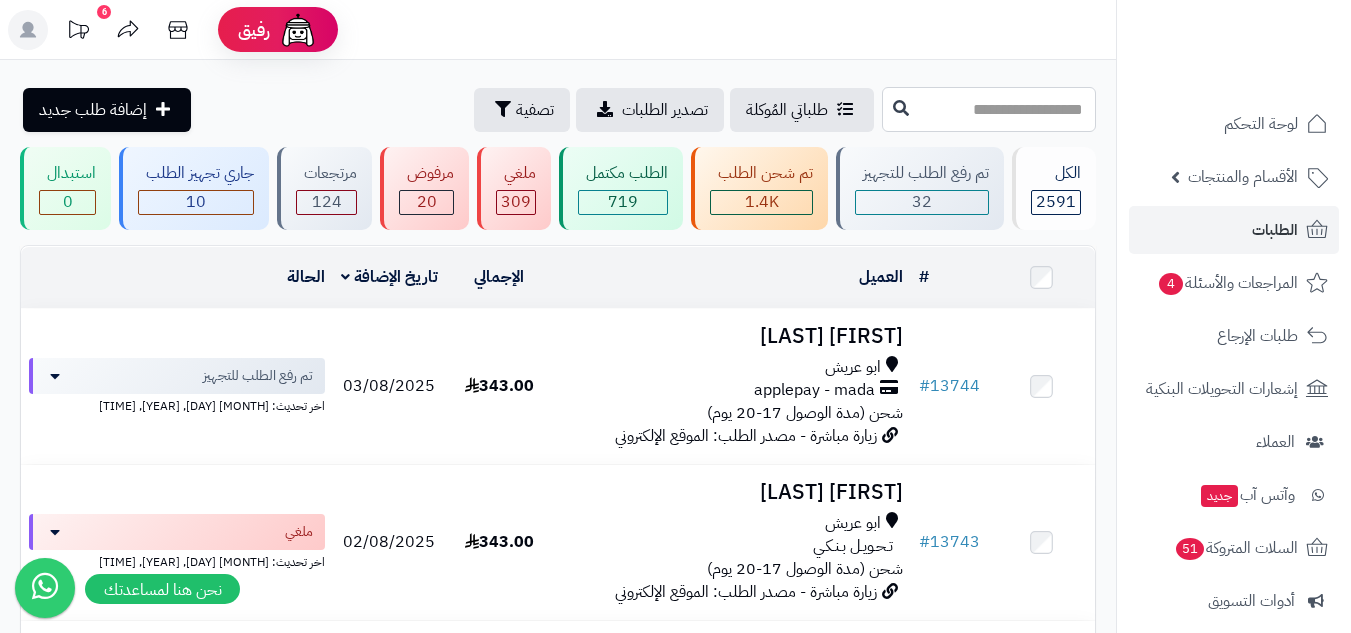 paste on "*****" 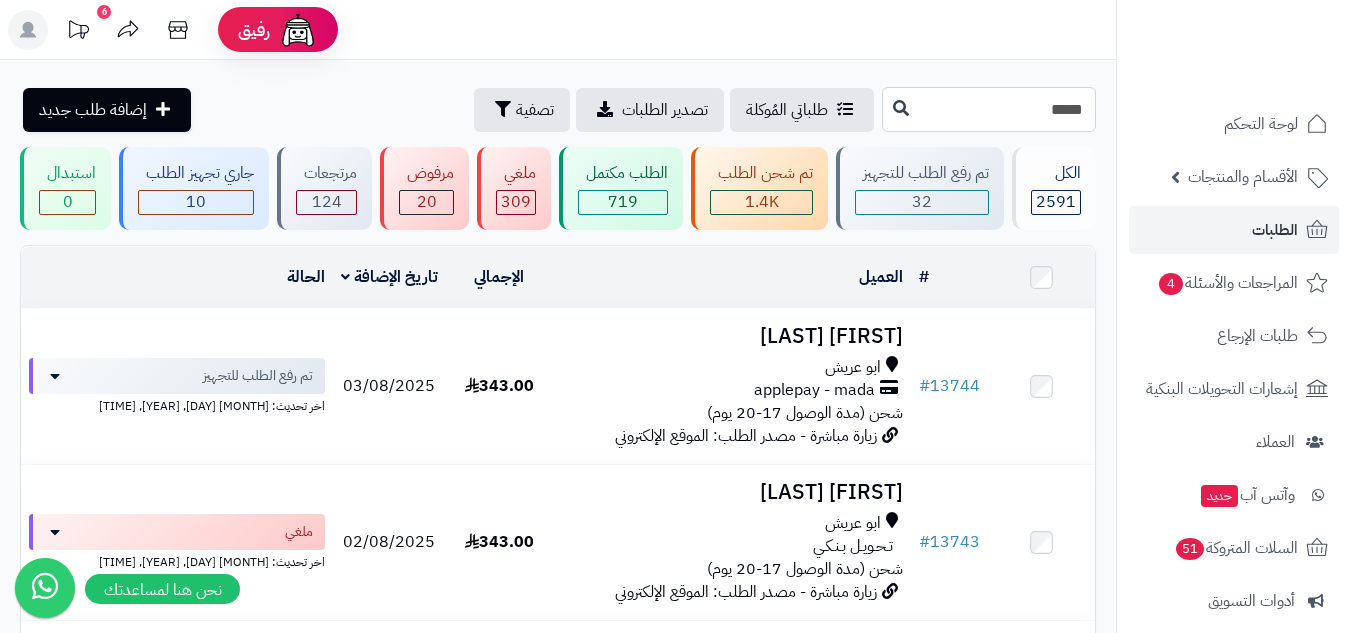 type on "*****" 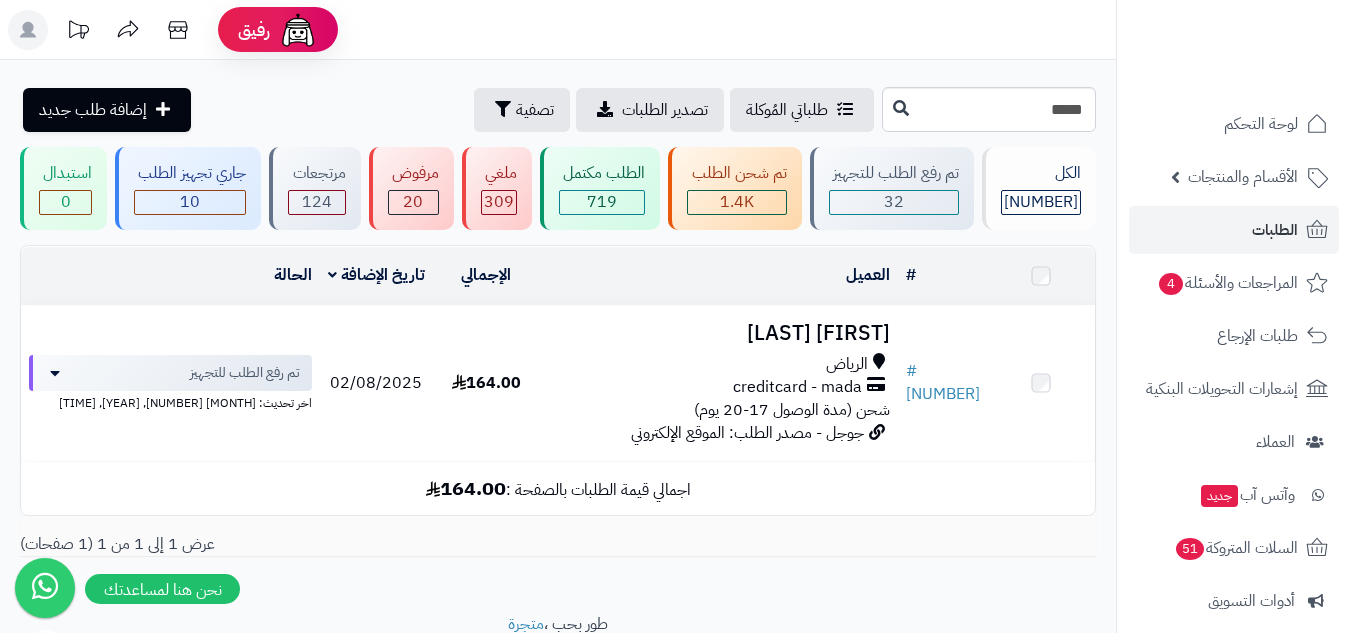 scroll, scrollTop: 0, scrollLeft: 0, axis: both 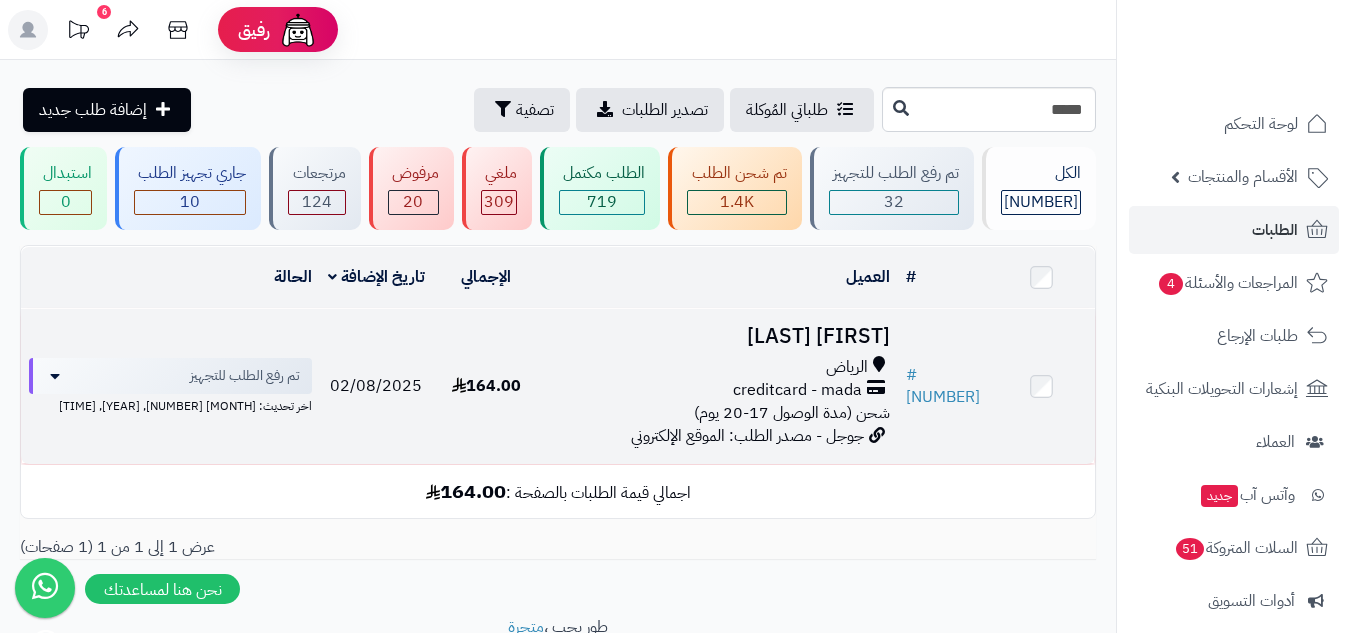 click on "creditcard - mada" at bounding box center [719, 390] 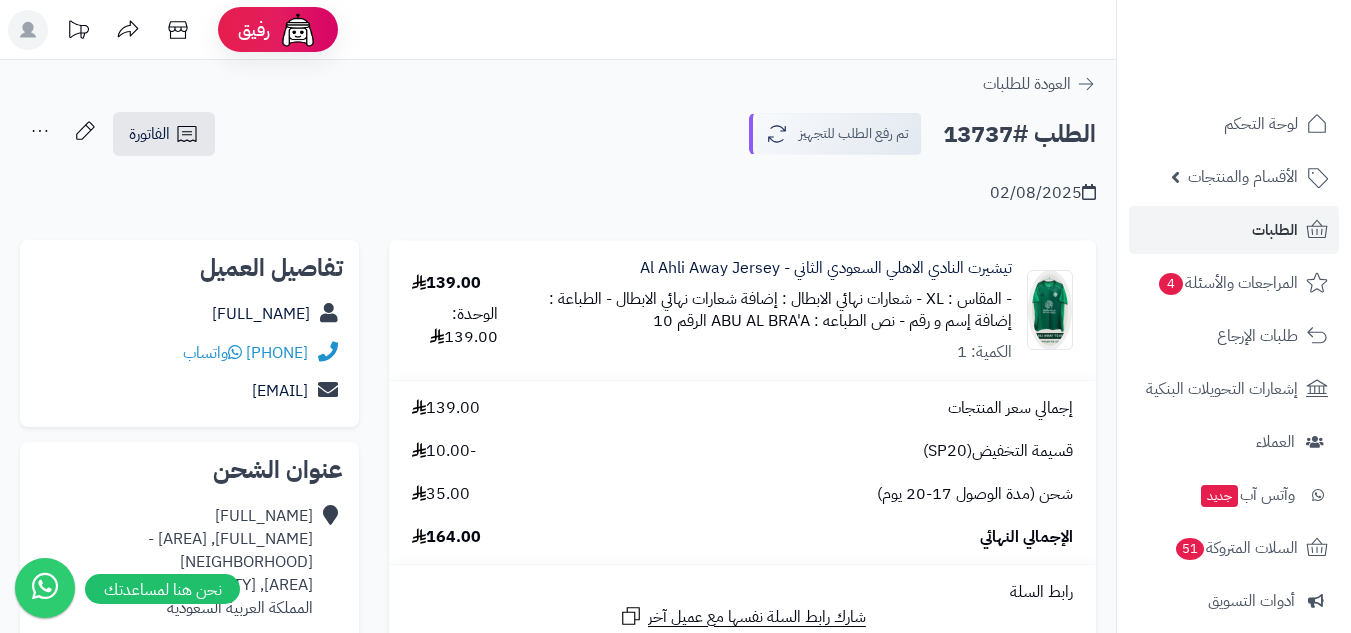 scroll, scrollTop: 0, scrollLeft: 0, axis: both 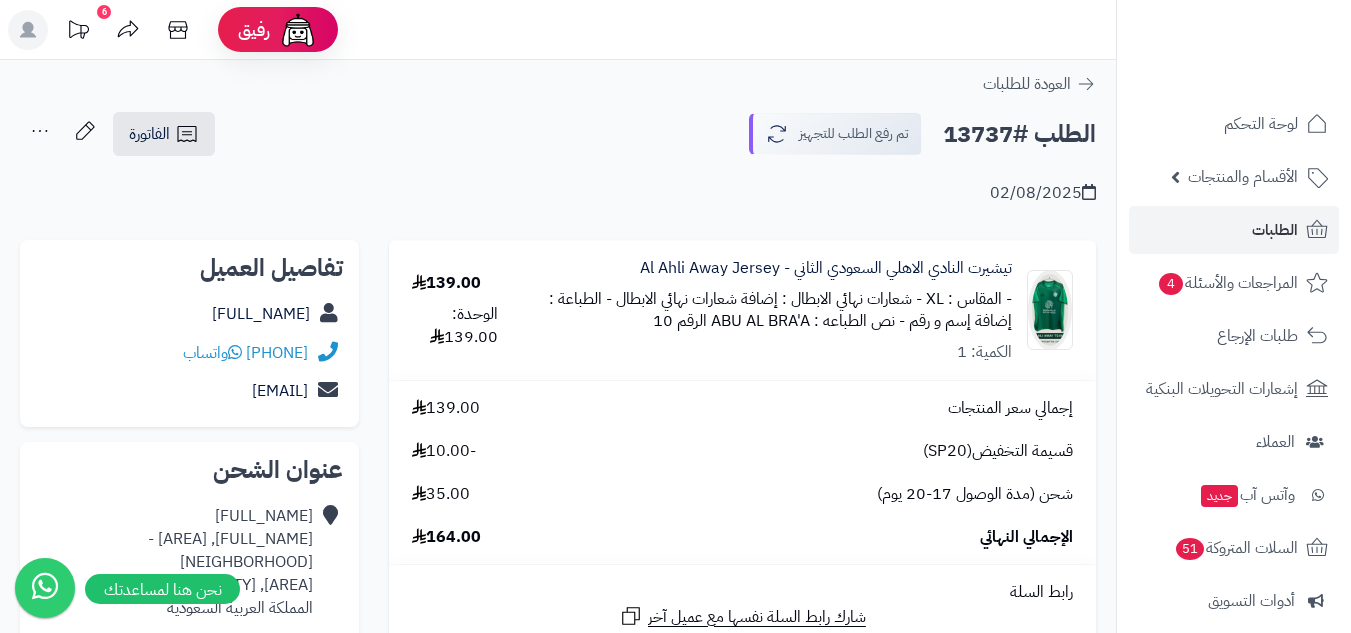 drag, startPoint x: 636, startPoint y: 325, endPoint x: 818, endPoint y: 325, distance: 182 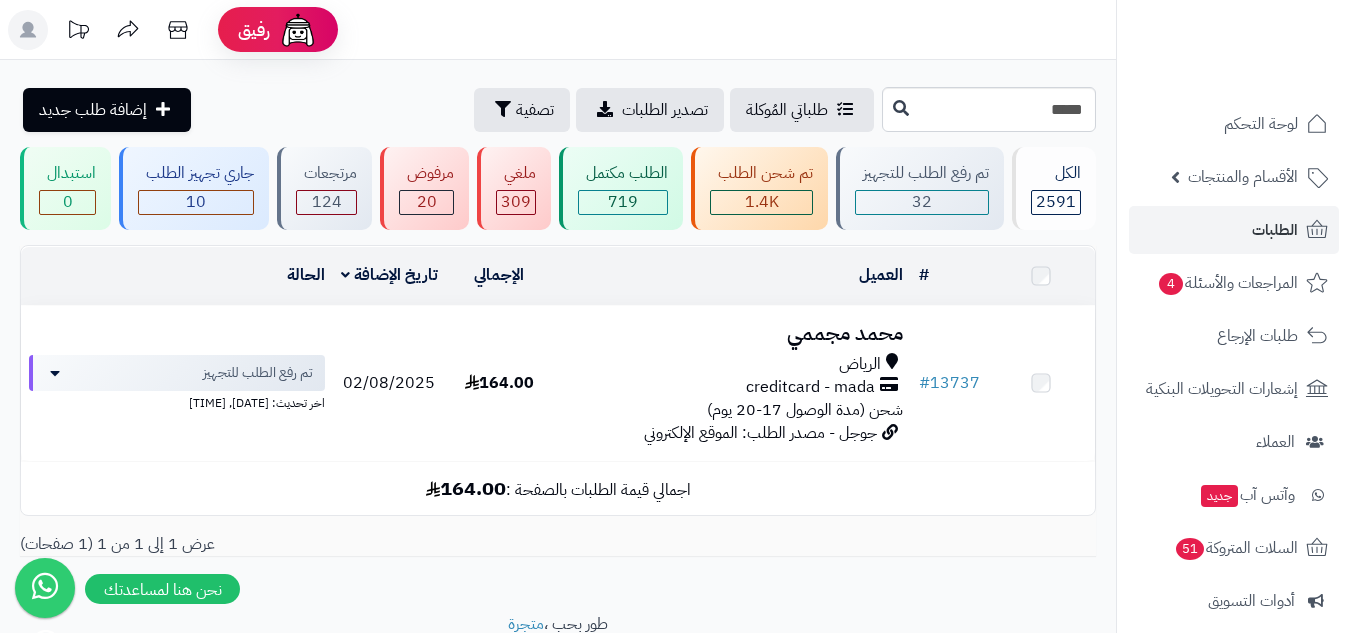 scroll, scrollTop: 0, scrollLeft: 0, axis: both 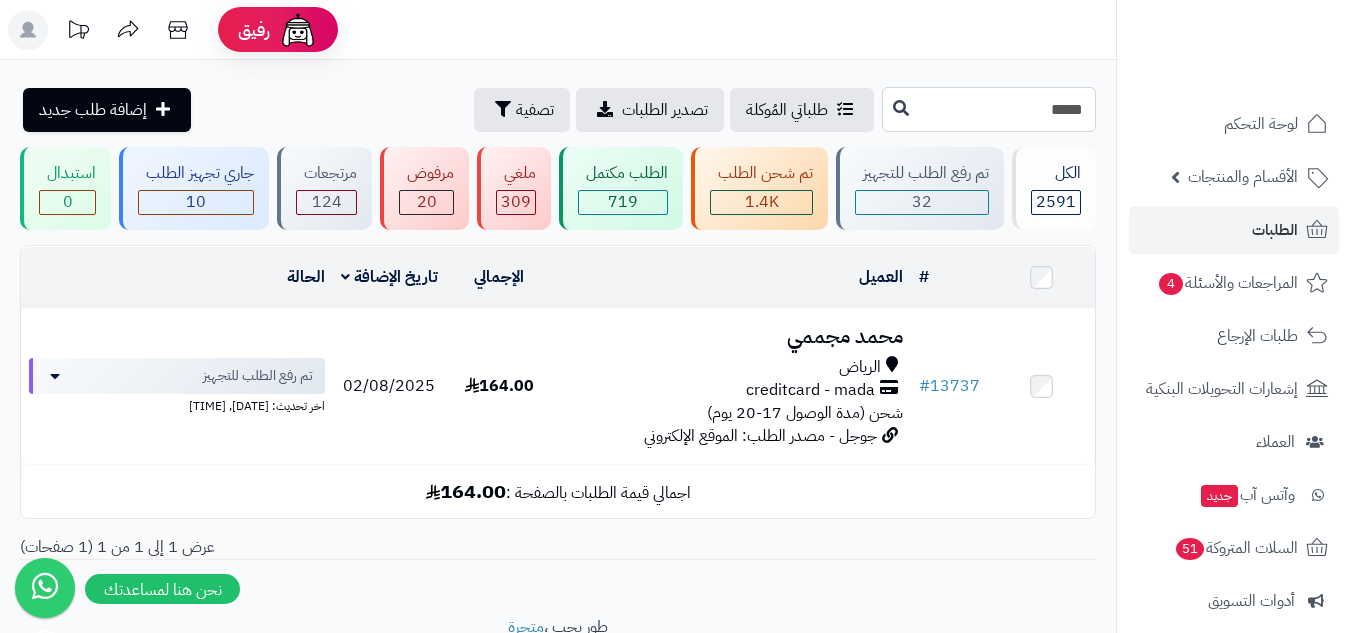 click on "*****" at bounding box center [989, 109] 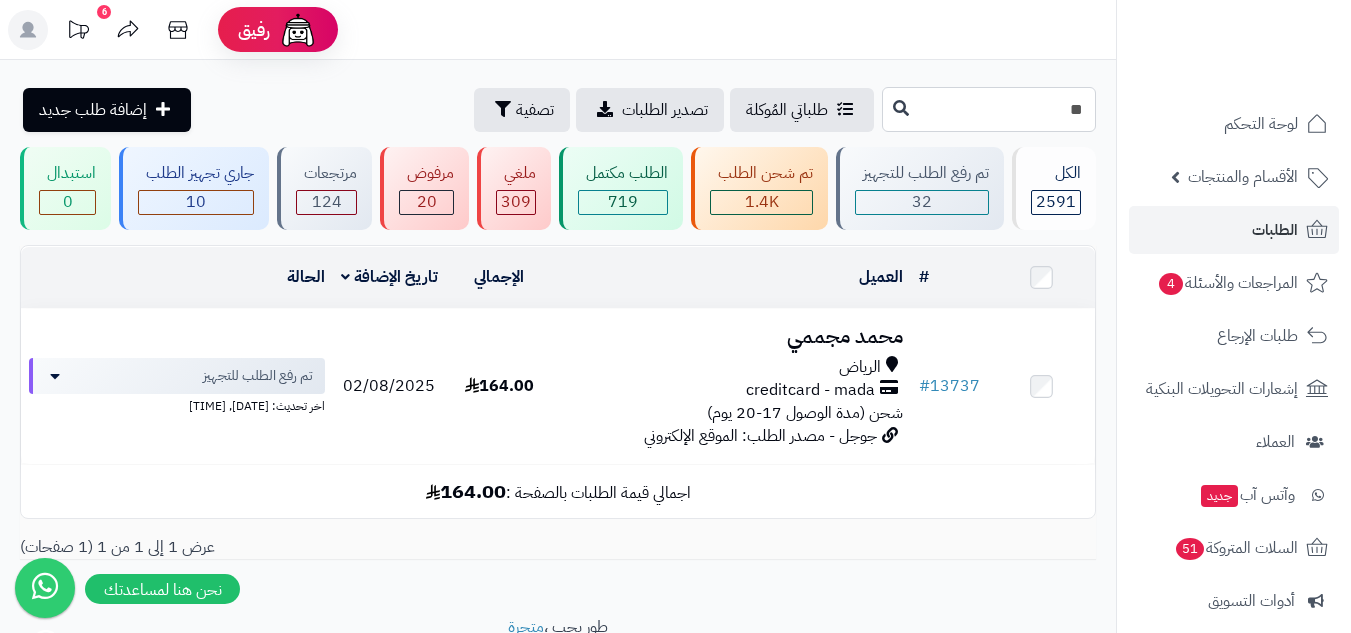 type on "*" 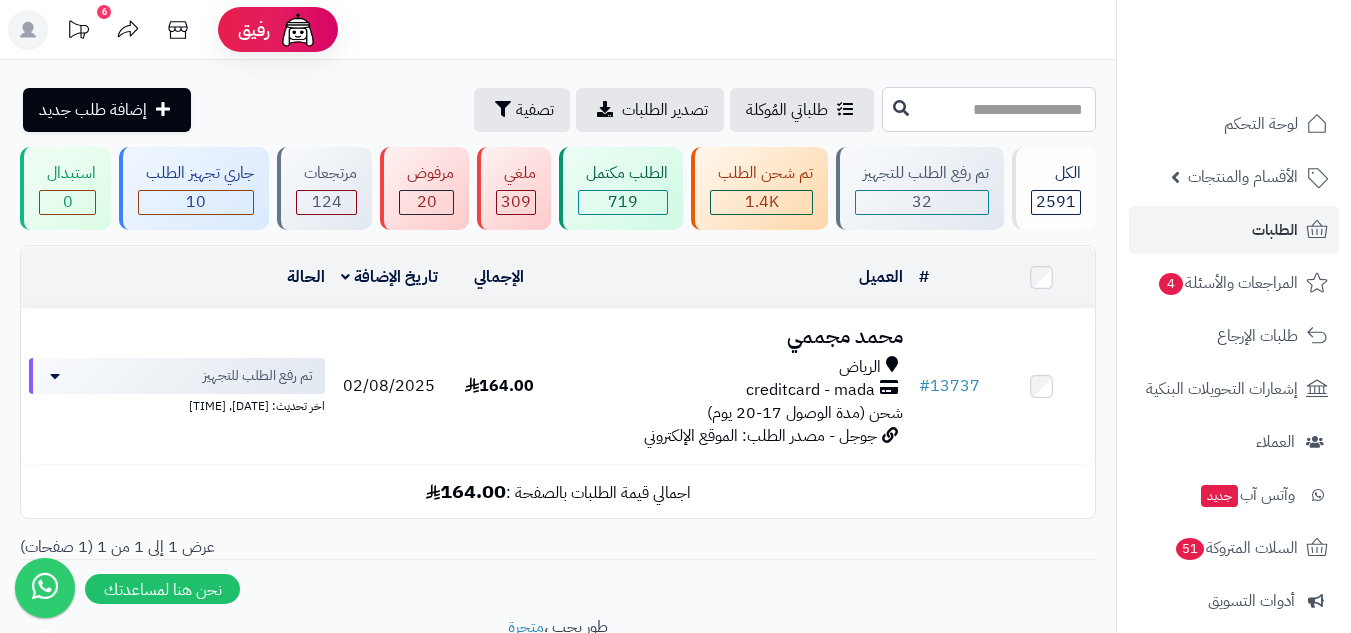 paste on "*****" 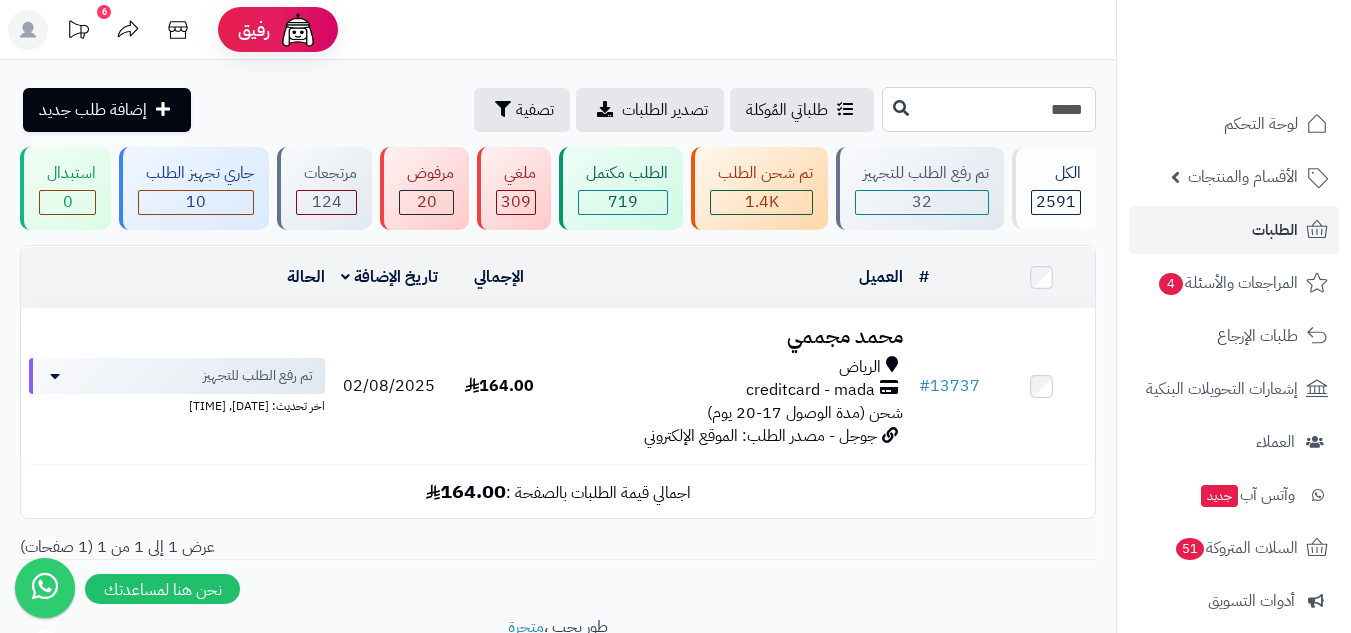 type on "*****" 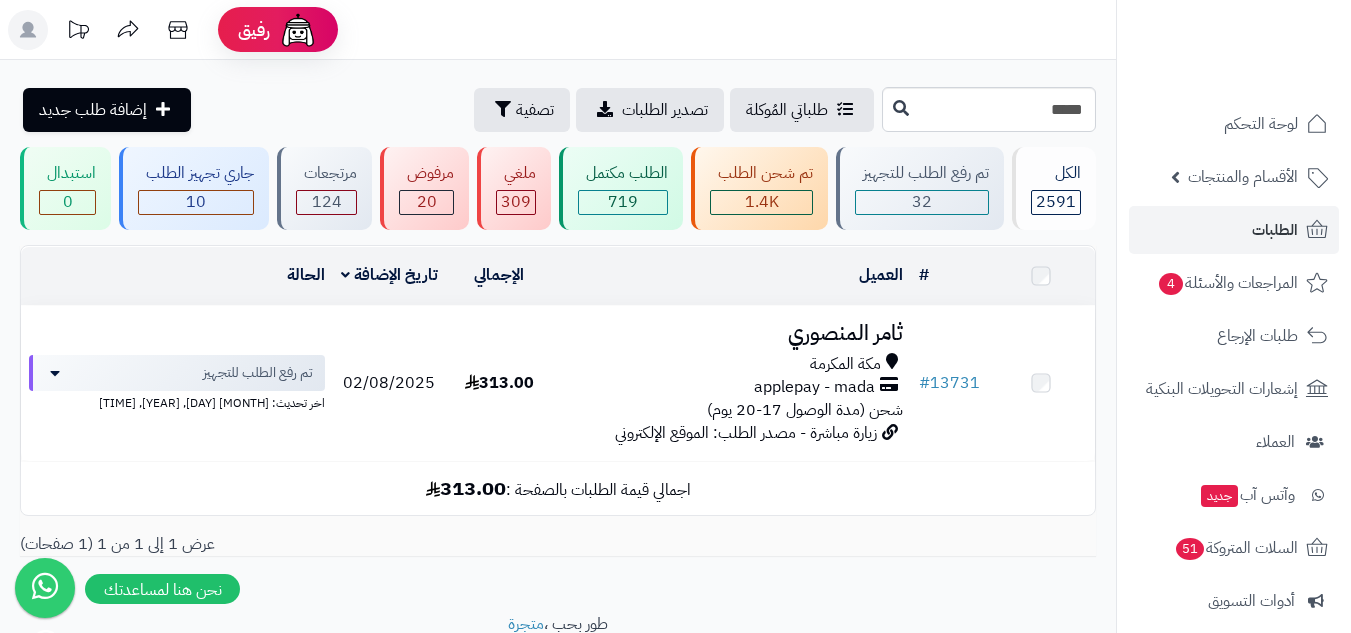 scroll, scrollTop: 0, scrollLeft: 0, axis: both 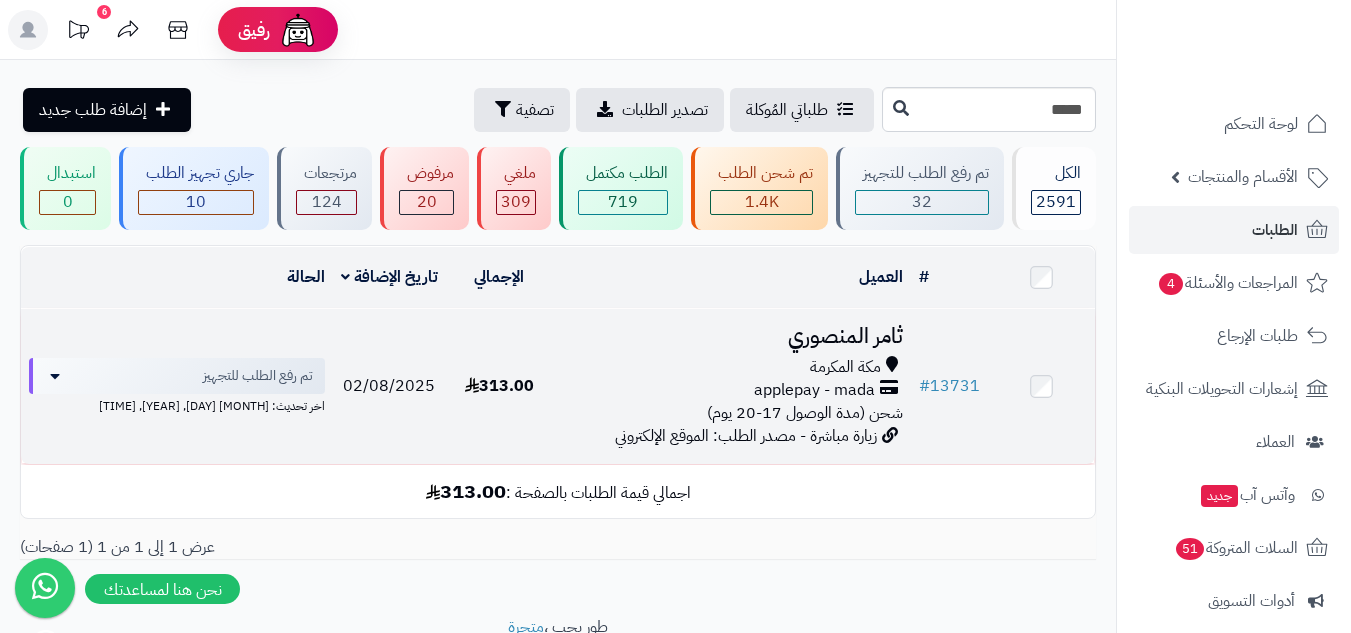 click on "مكة المكرمة" at bounding box center (732, 367) 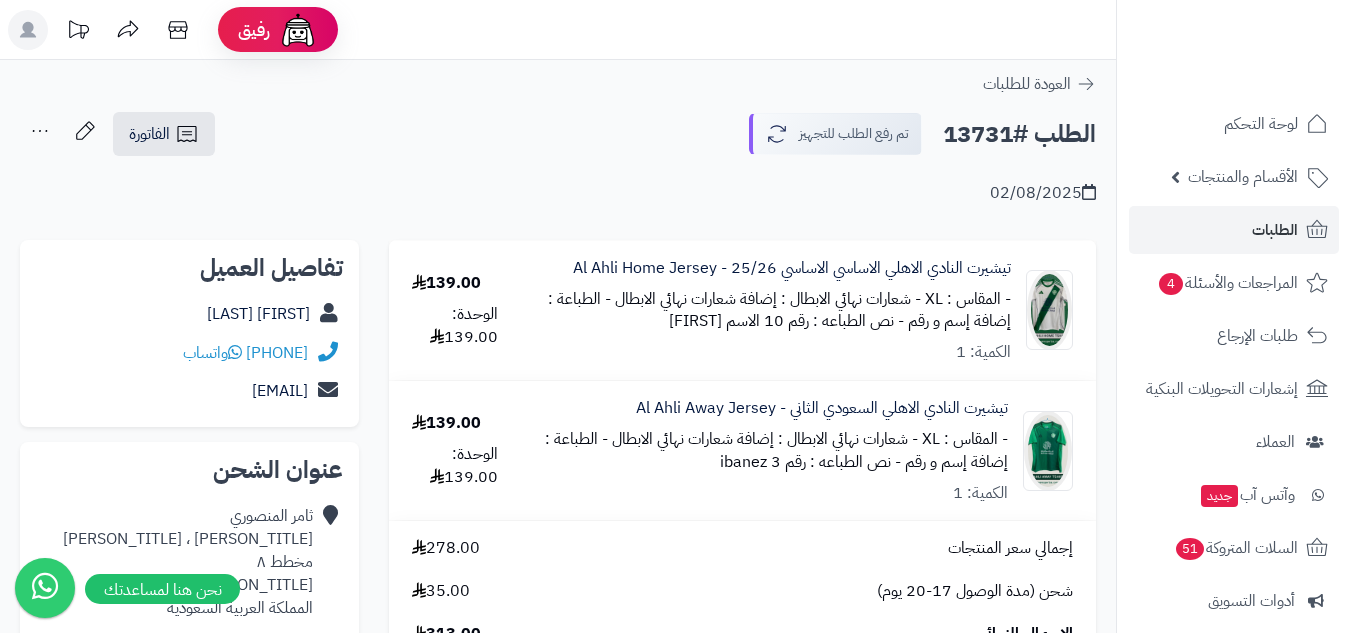 scroll, scrollTop: 0, scrollLeft: 0, axis: both 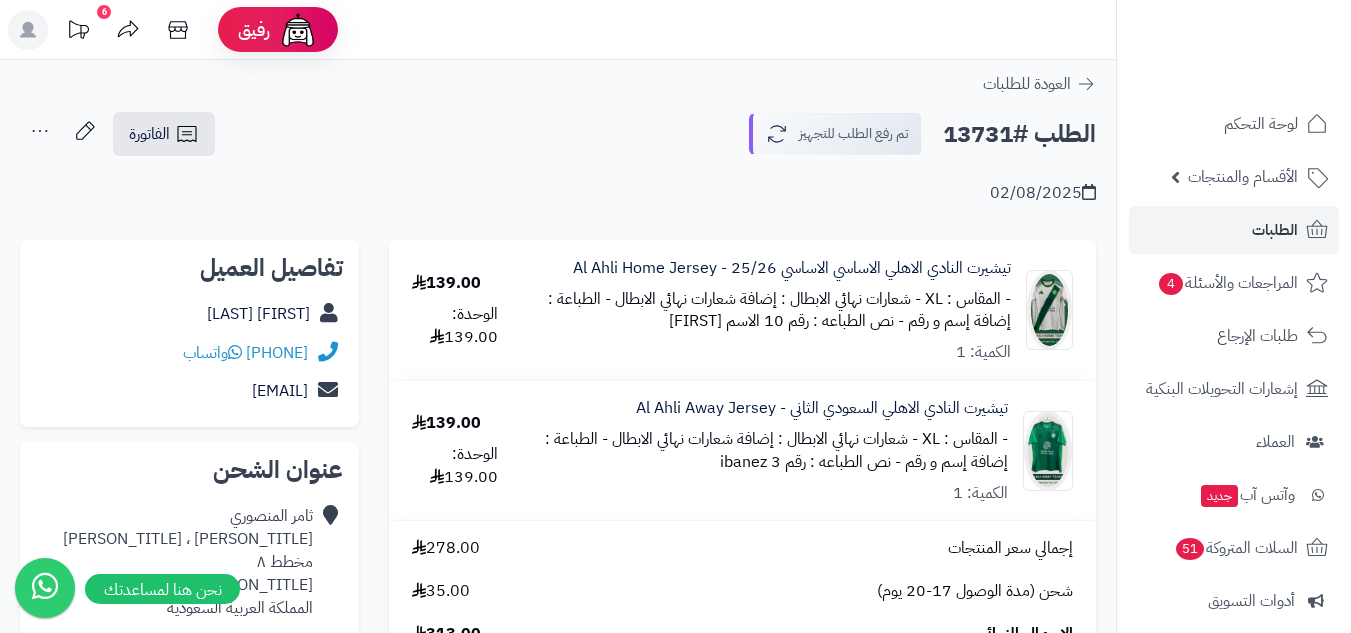 click on "- نص الطباعه : رقم 3 ibanez" at bounding box center (786, 321) 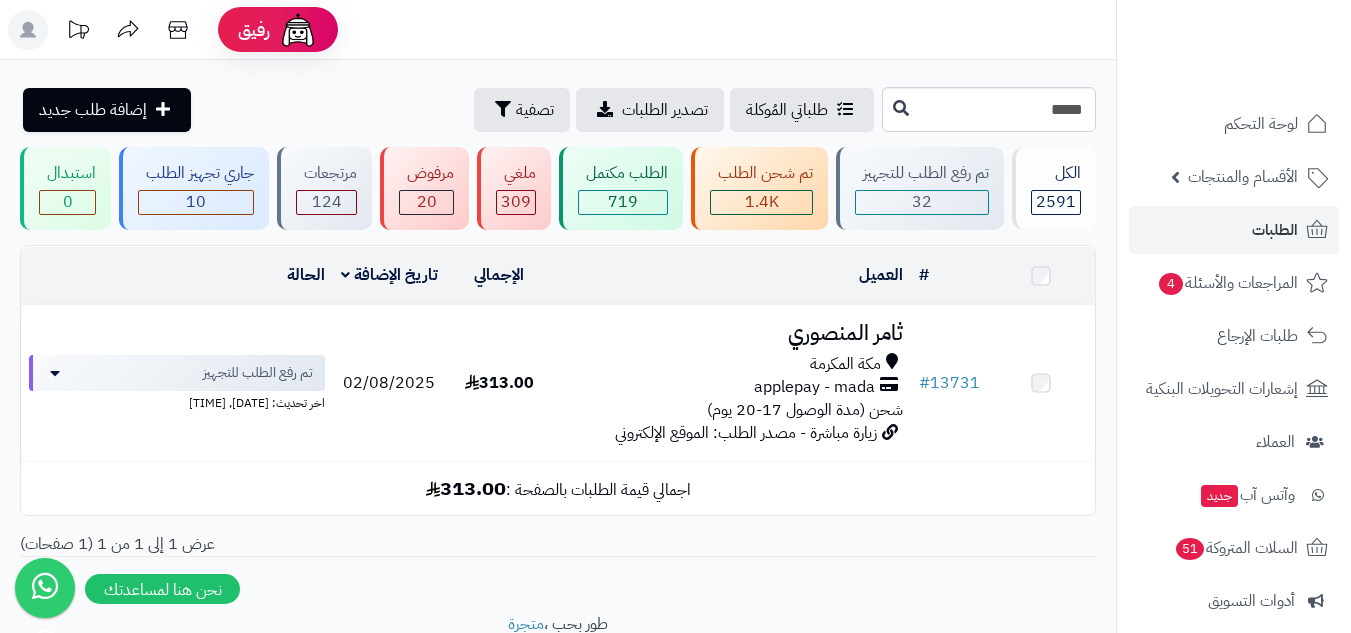 scroll, scrollTop: 0, scrollLeft: 0, axis: both 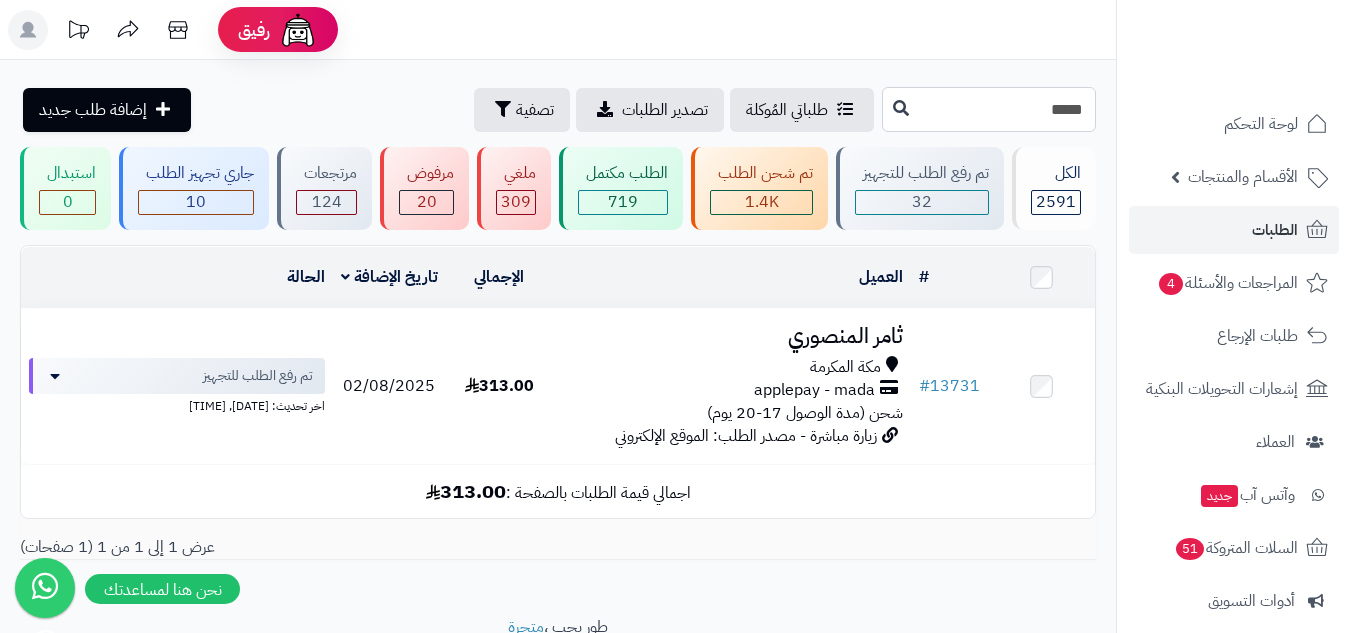 click on "*****" at bounding box center (989, 109) 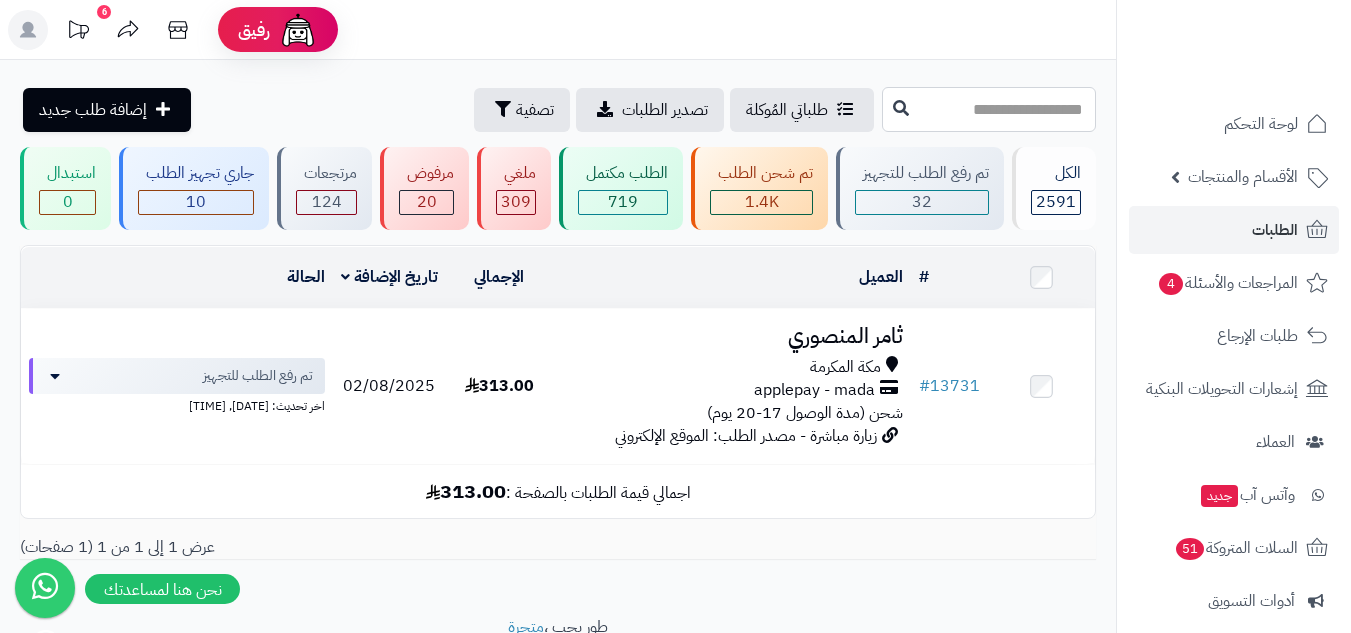 paste on "*****" 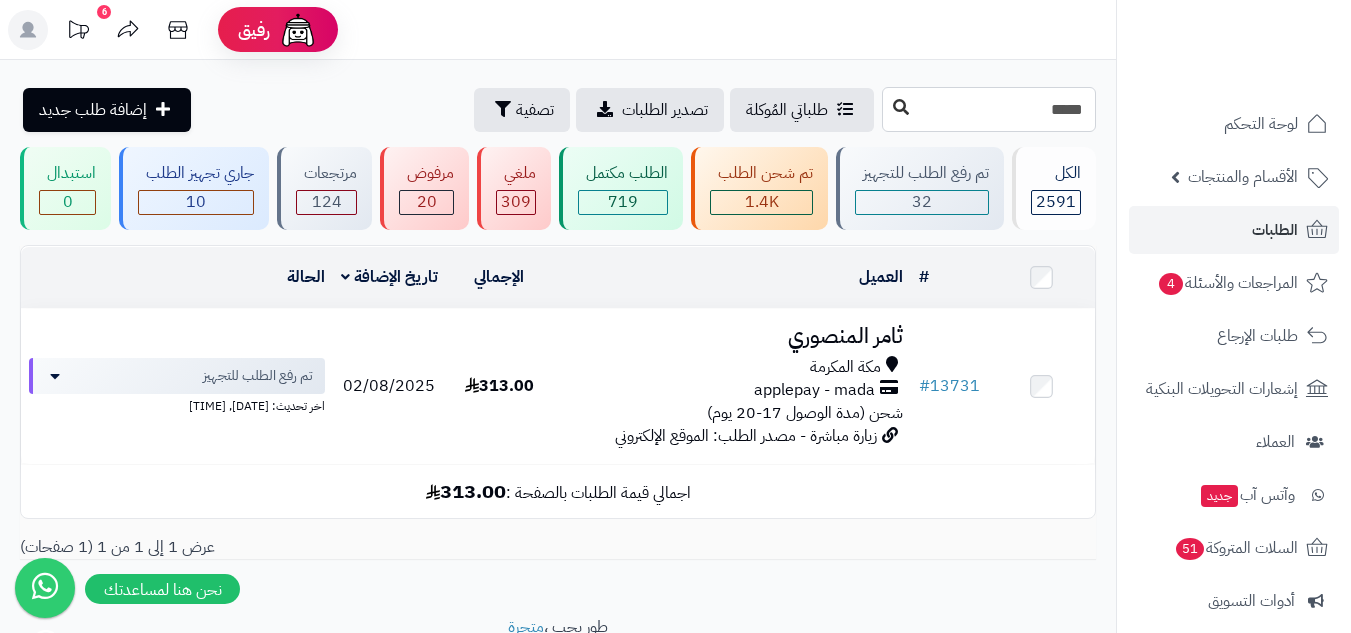 type on "*****" 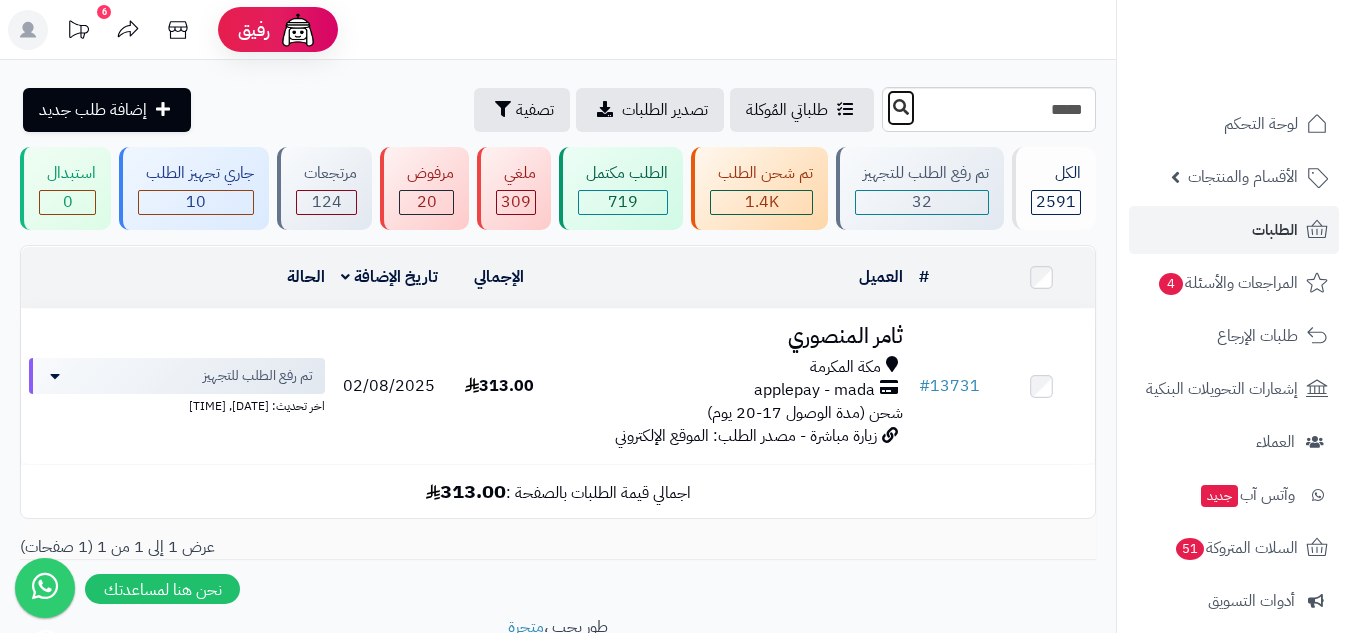click at bounding box center [901, 107] 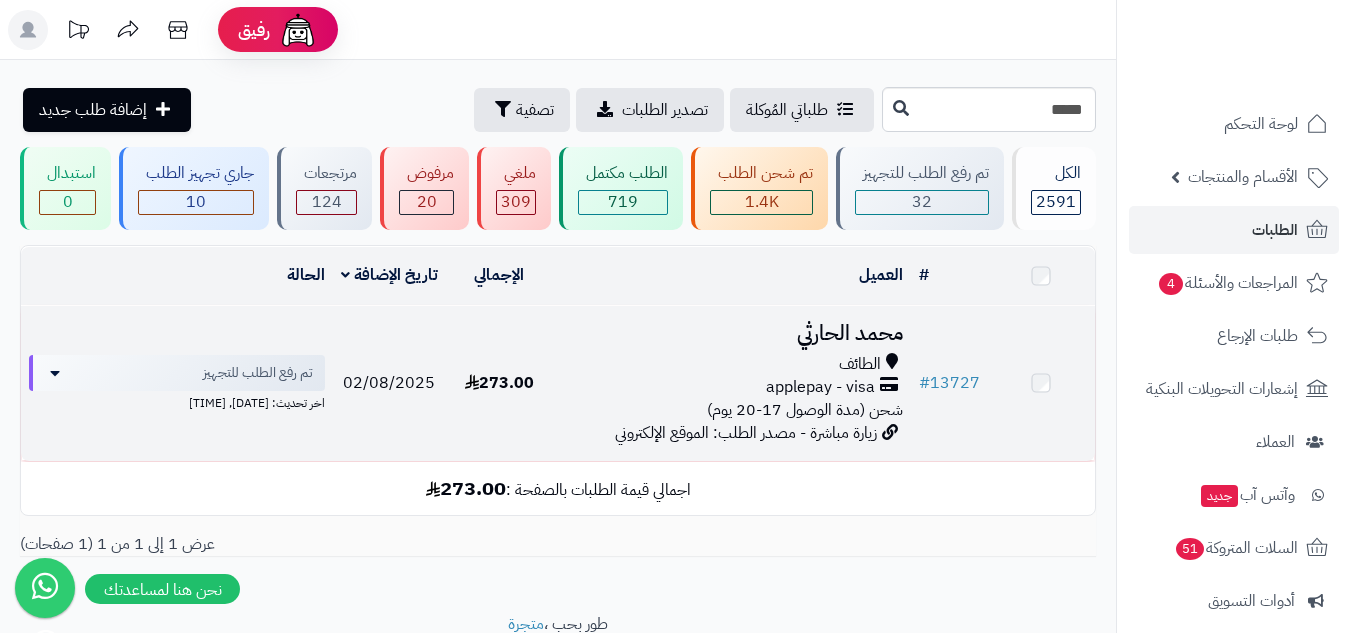 scroll, scrollTop: 0, scrollLeft: 0, axis: both 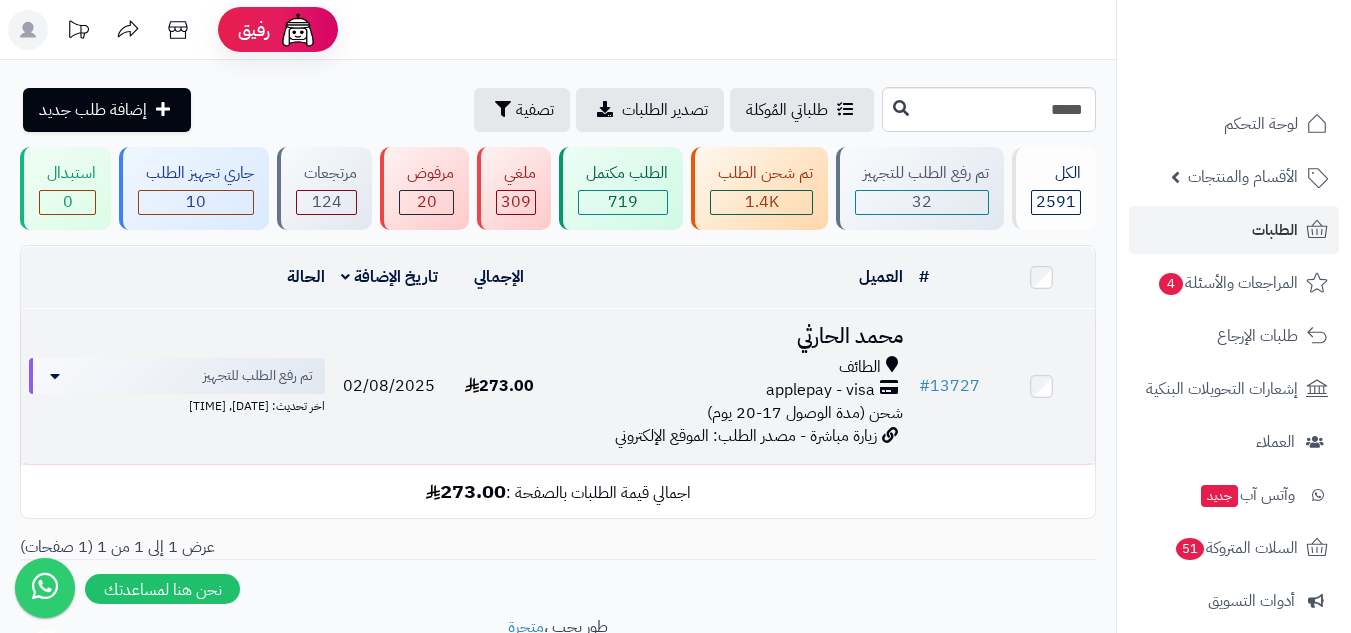 click on "الطائف" at bounding box center (732, 367) 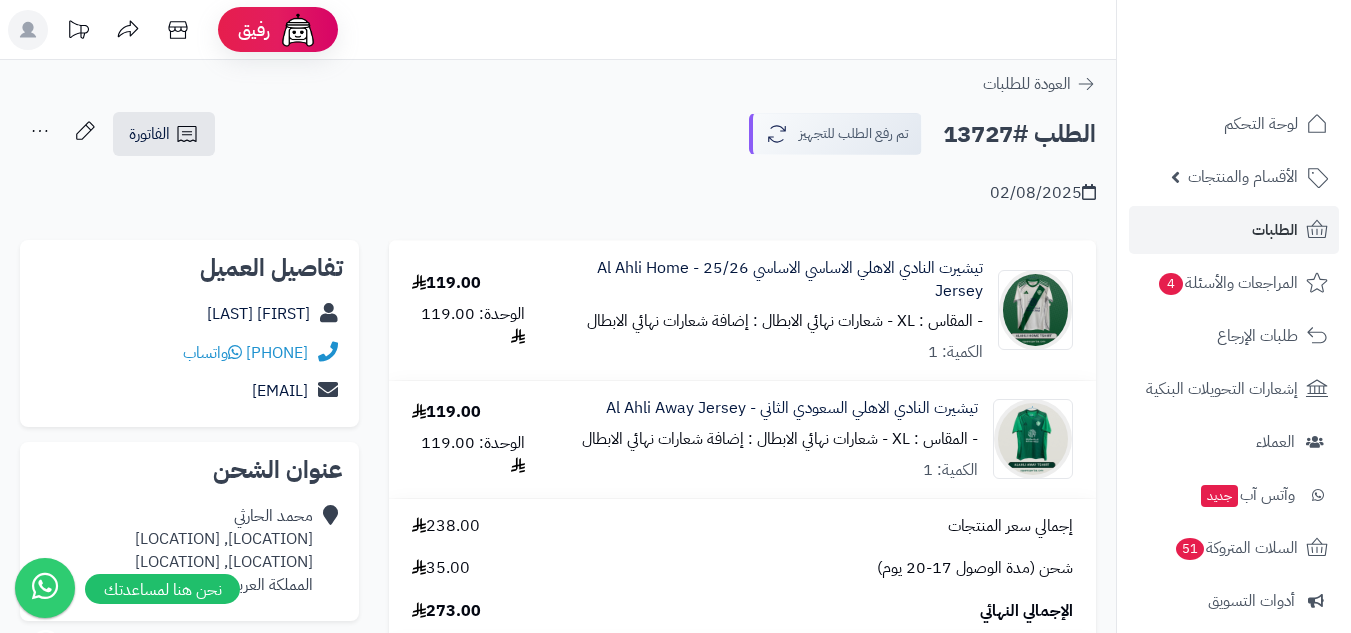 scroll, scrollTop: 0, scrollLeft: 0, axis: both 